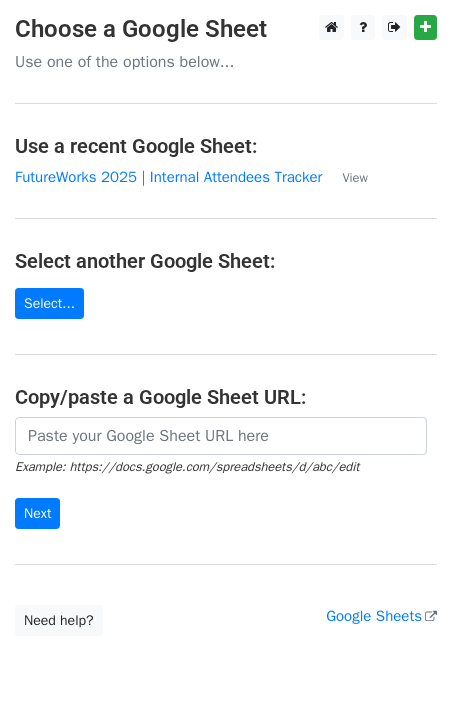 scroll, scrollTop: 0, scrollLeft: 0, axis: both 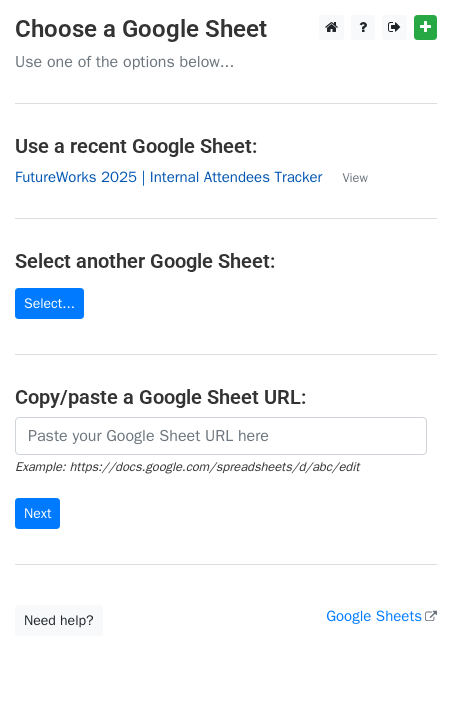 click on "FutureWorks 2025 | Internal Attendees Tracker" at bounding box center (168, 177) 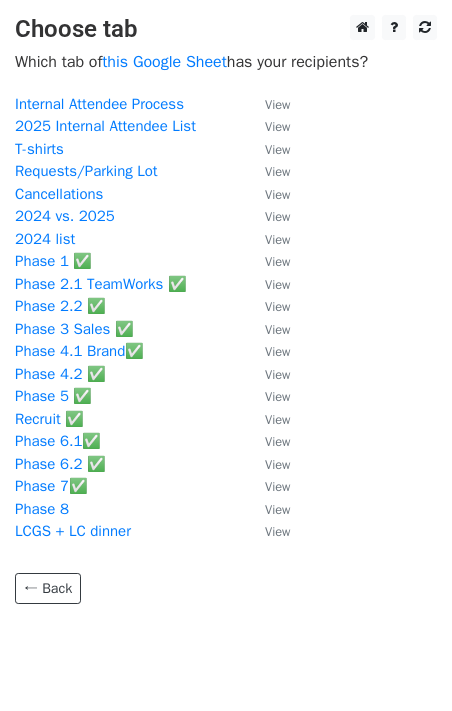 scroll, scrollTop: 0, scrollLeft: 0, axis: both 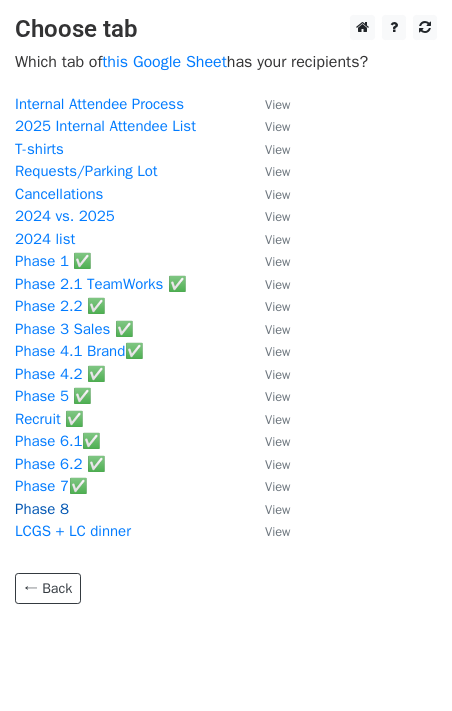 click on "Phase 8" at bounding box center (42, 509) 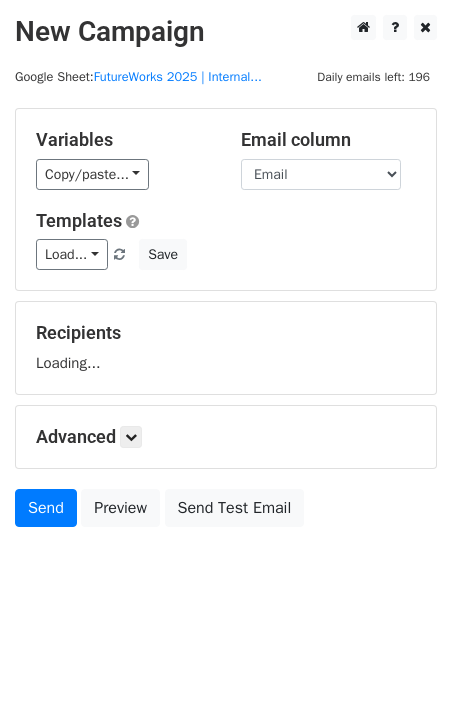 scroll, scrollTop: 0, scrollLeft: 0, axis: both 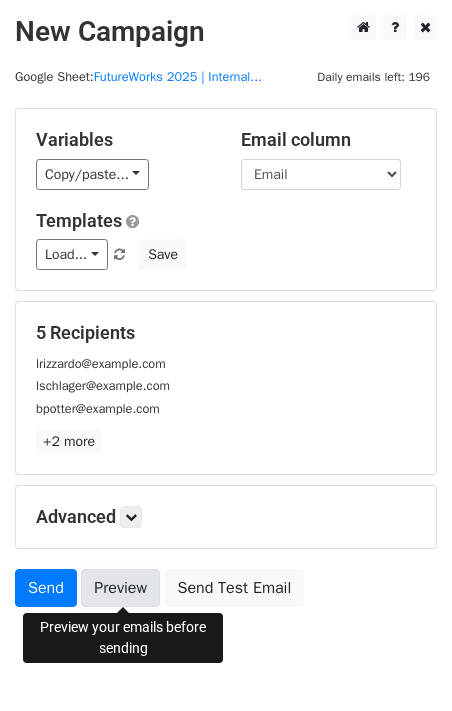 click on "Preview" at bounding box center (120, 588) 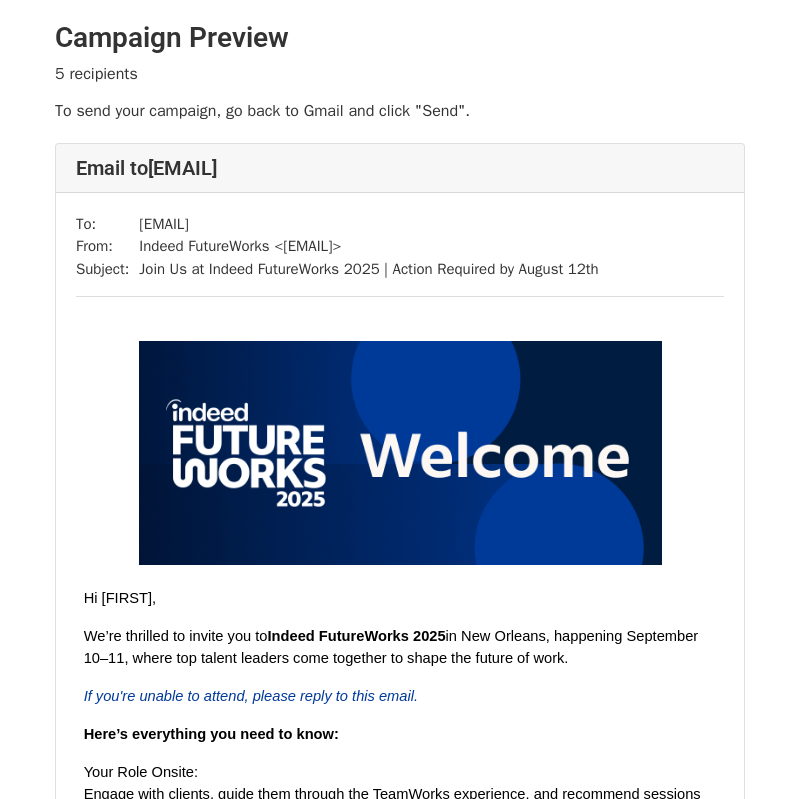 scroll, scrollTop: 0, scrollLeft: 0, axis: both 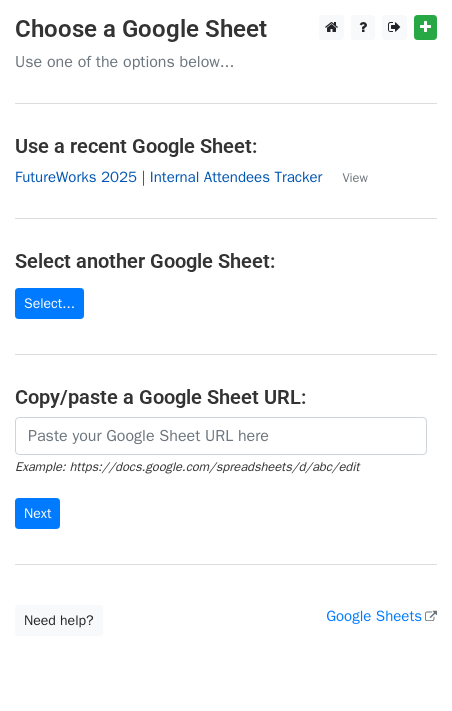click on "FutureWorks 2025 | Internal Attendees Tracker" at bounding box center (168, 177) 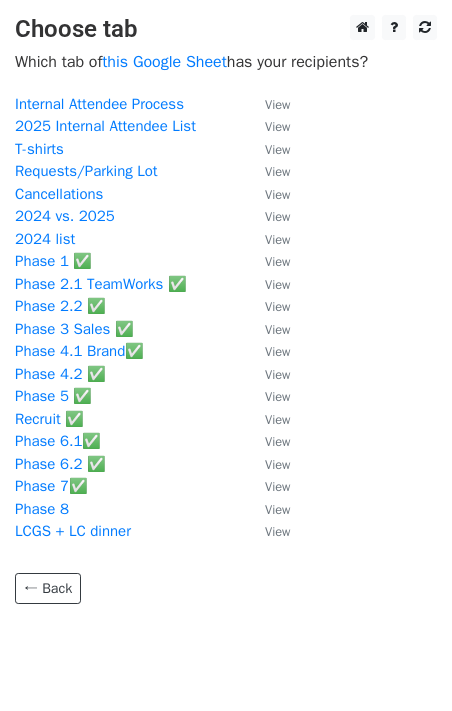 scroll, scrollTop: 0, scrollLeft: 0, axis: both 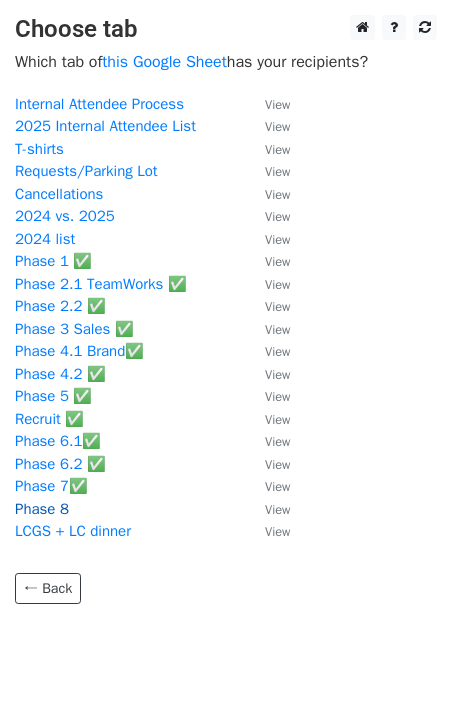 click on "Phase 8" at bounding box center (42, 509) 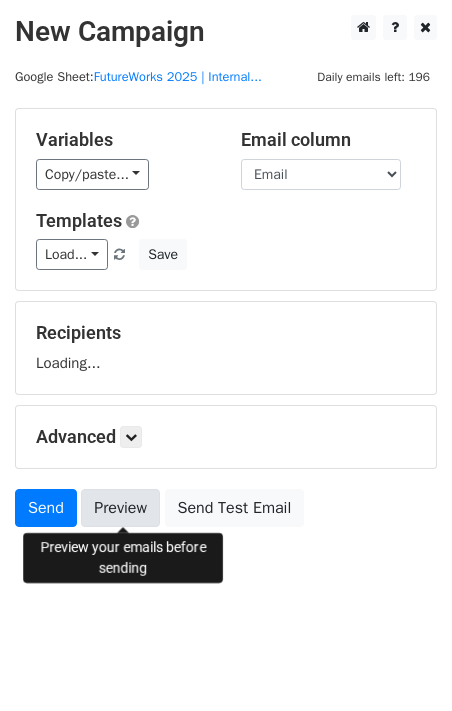 scroll, scrollTop: 0, scrollLeft: 0, axis: both 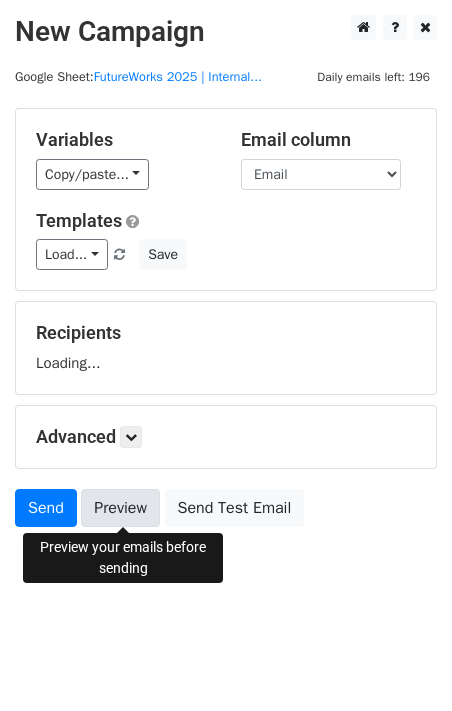 click on "Variables
Copy/paste...
{{First Name}}
{{Last Name}}
{{Email}}
{{cc}}
{{Team/Role Onsite}}
{{Onsite Date}}
Email column
First Name
Last Name
Email
cc
Team/Role Onsite
Onsite Date
Templates
Load...
Webinar Invitation
Order Confirmation
Trial Expiration Warning
Newsletter
Event Invitation
Appointment Confirmation
Customer Feedback
Product Launch
Follow-up Email
Welcome Email
Save
Recipients Loading...
Advanced
Tracking
Track Opens
UTM Codes
Track Clicks
Filters
Only include spreadsheet rows that match the following filters:
Schedule
Send now
Unsubscribe
Add unsubscribe link
Copy unsubscribe link
Send
Preview
Send Test Email" at bounding box center (226, 322) 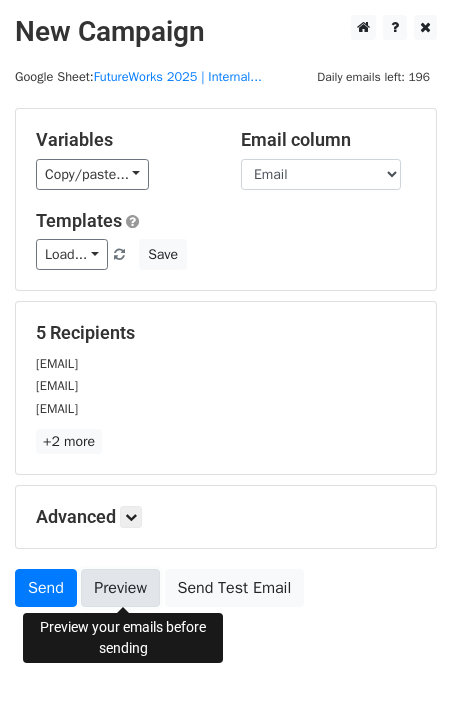click on "Preview" at bounding box center [120, 588] 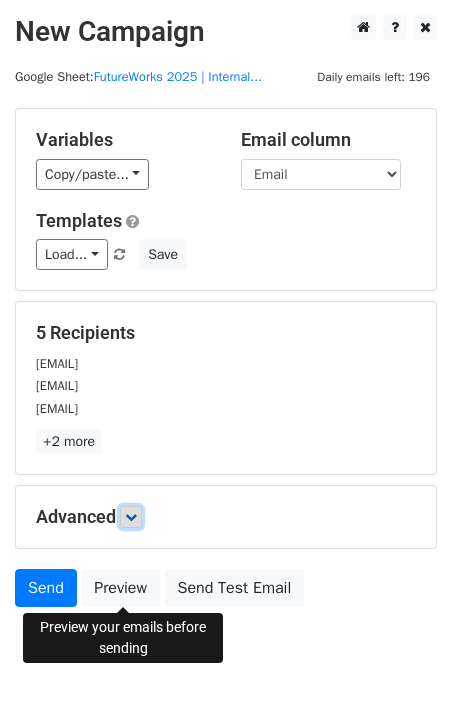click at bounding box center (131, 517) 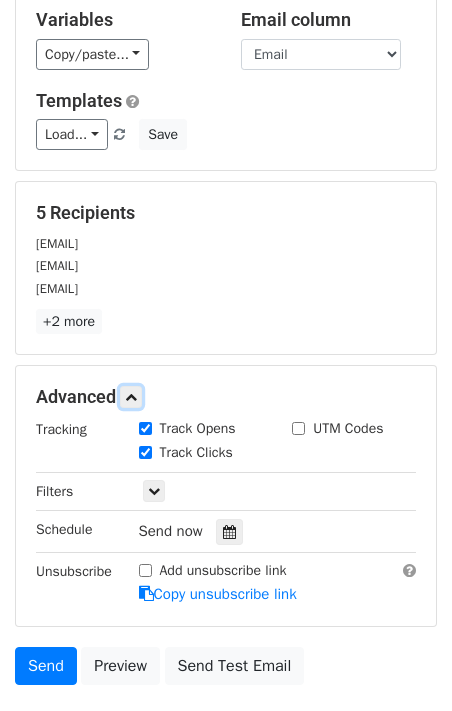 scroll, scrollTop: 137, scrollLeft: 0, axis: vertical 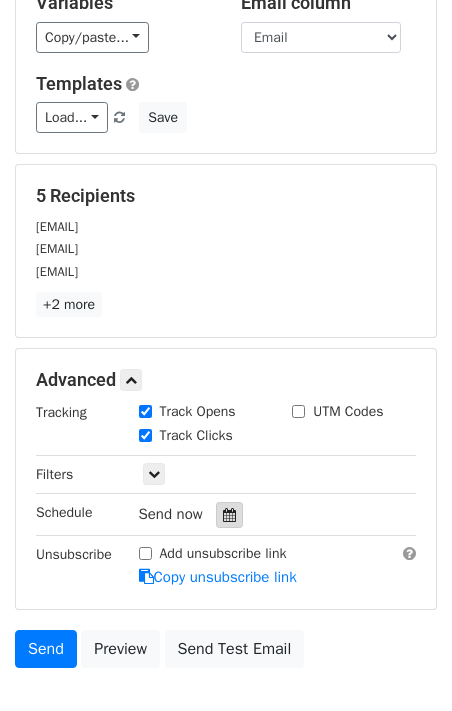 click at bounding box center [229, 515] 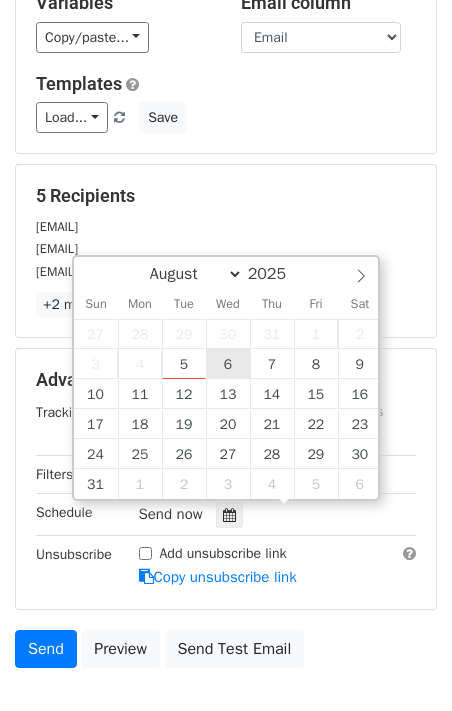 type on "2025-08-06 12:00" 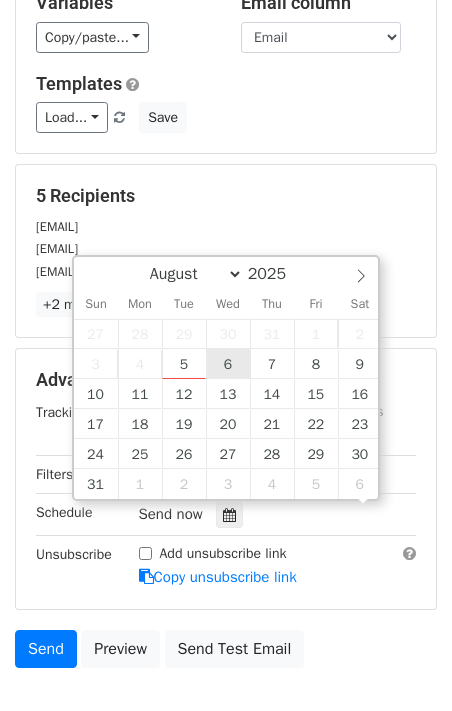 scroll, scrollTop: 1, scrollLeft: 0, axis: vertical 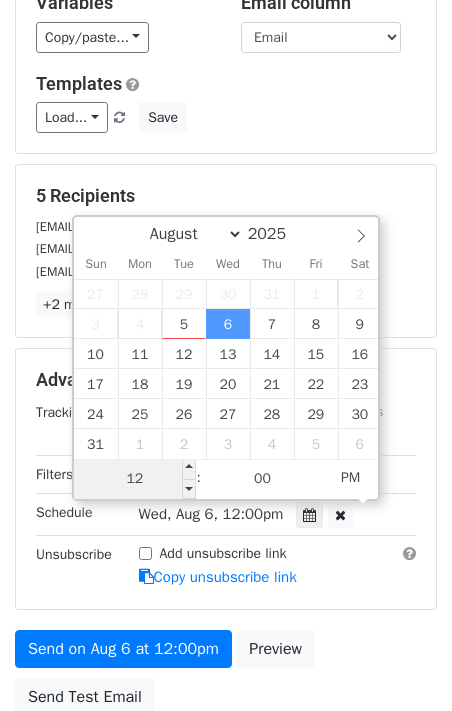 type on "9" 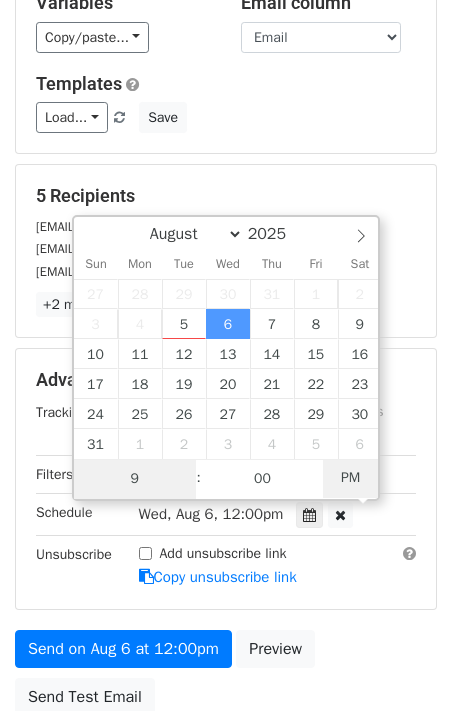type on "2025-08-06 09:00" 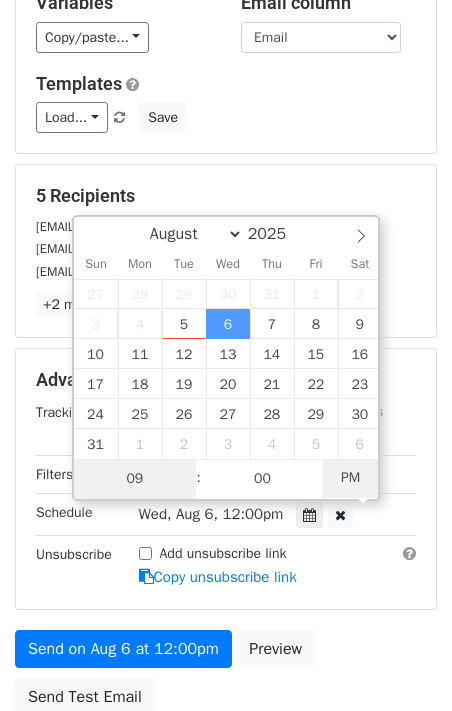click on "PM" at bounding box center (350, 478) 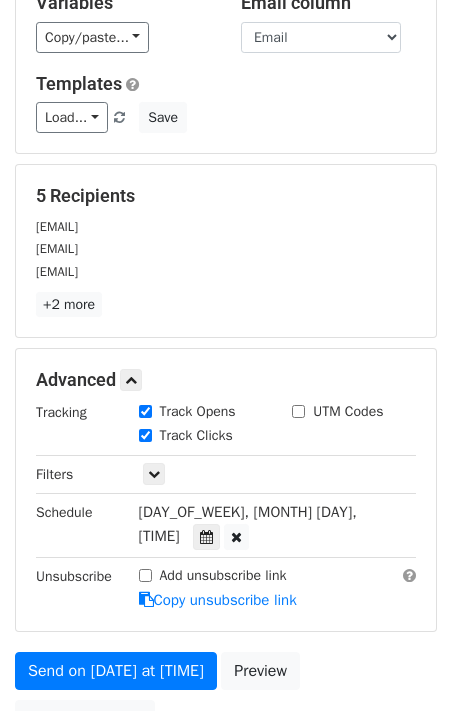 click on "Variables
Copy/paste...
{{First Name}}
{{Last Name}}
{{Email}}
{{cc}}
{{Team/Role Onsite}}
{{Onsite Date}}
Email column
First Name
Last Name
Email
cc
Team/Role Onsite
Onsite Date
Templates
Load...
Webinar Invitation
Order Confirmation
Trial Expiration Warning
Newsletter
Event Invitation
Appointment Confirmation
Customer Feedback
Product Launch
Follow-up Email
Welcome Email
Save
5 Recipients
lrizzardo@indeed.com
lschlager@indeed.com
bpotter@indeed.com
+2 more
5 Recipients
×
lrizzardo@indeed.com
lschlager@indeed.com
bpotter@indeed.com
acowart@indeed.com
willm@indeed.com
Close
Advanced
Tracking
Track Opens
UTM Codes
Track Clicks
Filters" at bounding box center [226, 359] 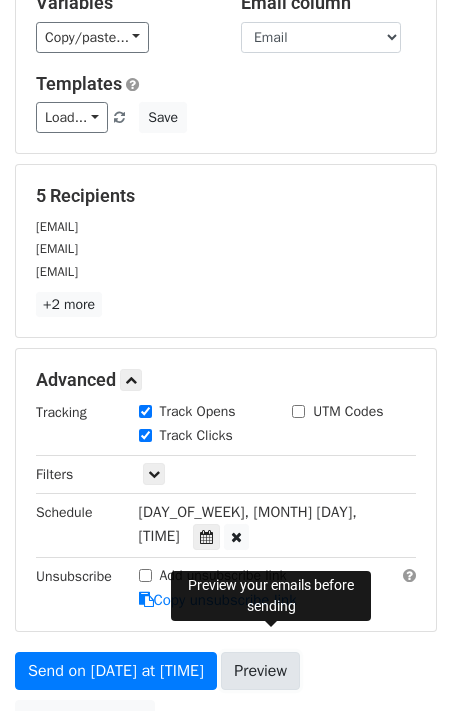 click on "Preview" at bounding box center (260, 671) 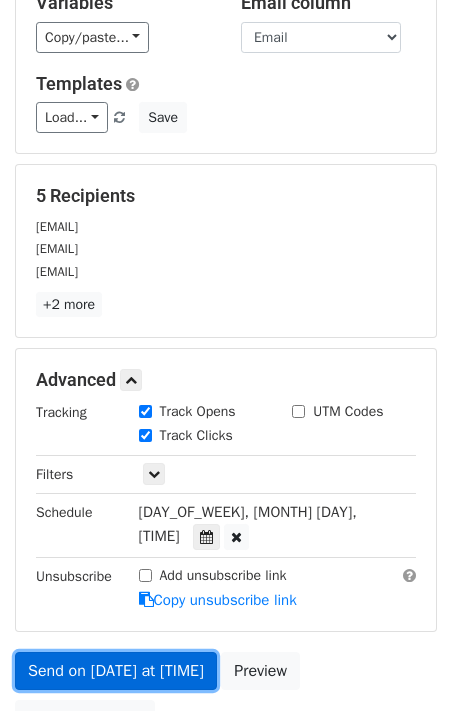 click on "Send on Aug 6 at 9:00am" at bounding box center [116, 671] 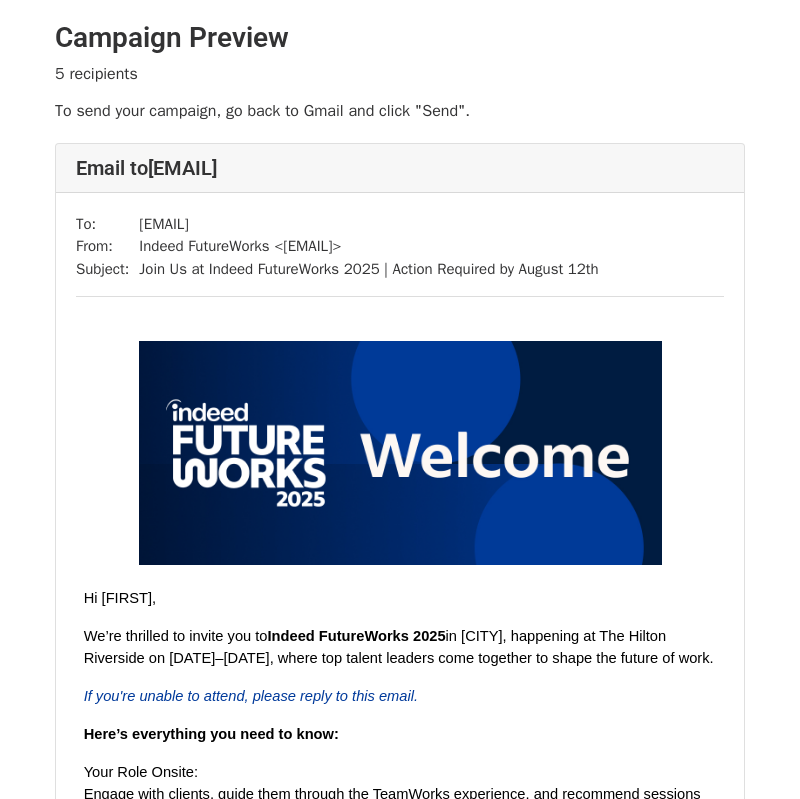 scroll, scrollTop: 0, scrollLeft: 0, axis: both 